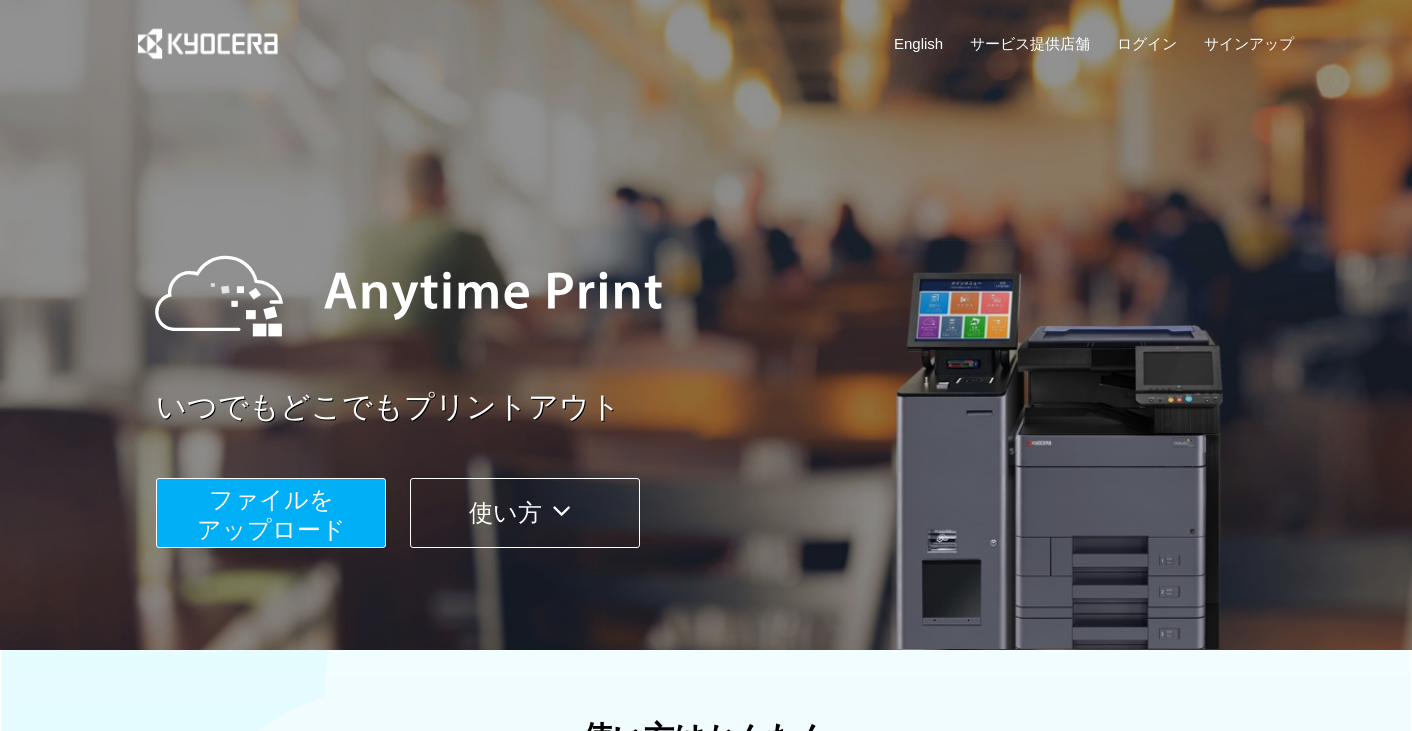 scroll, scrollTop: 0, scrollLeft: 0, axis: both 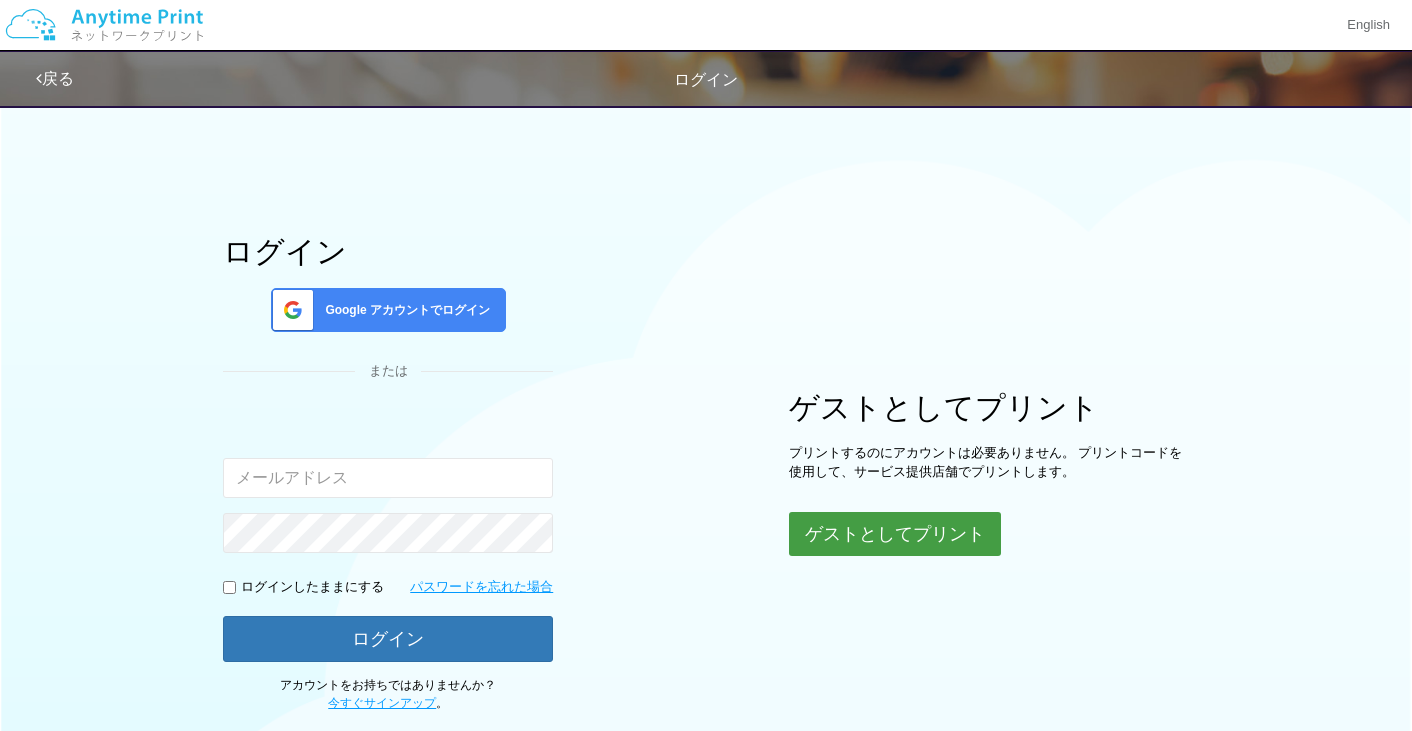 click on "ゲストとしてプリント" at bounding box center (895, 534) 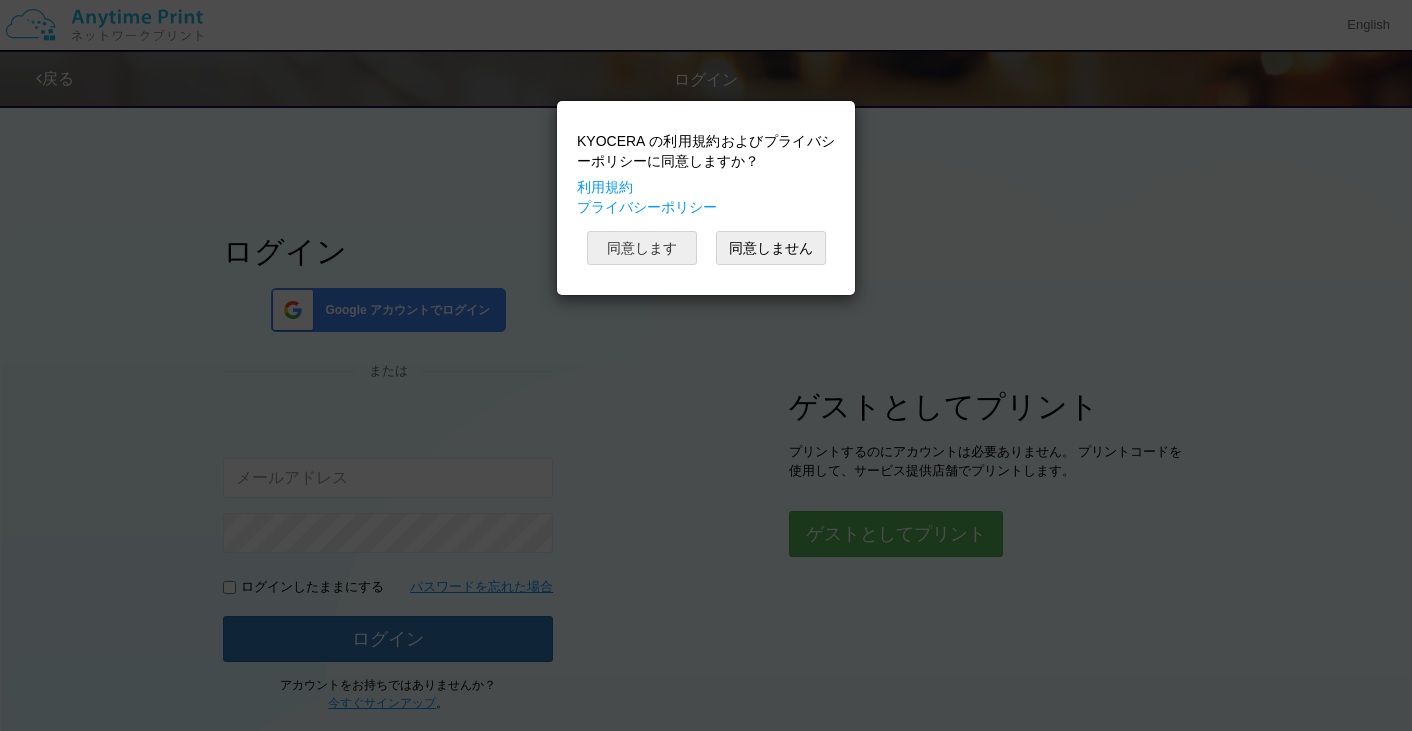 click on "同意します" at bounding box center (642, 248) 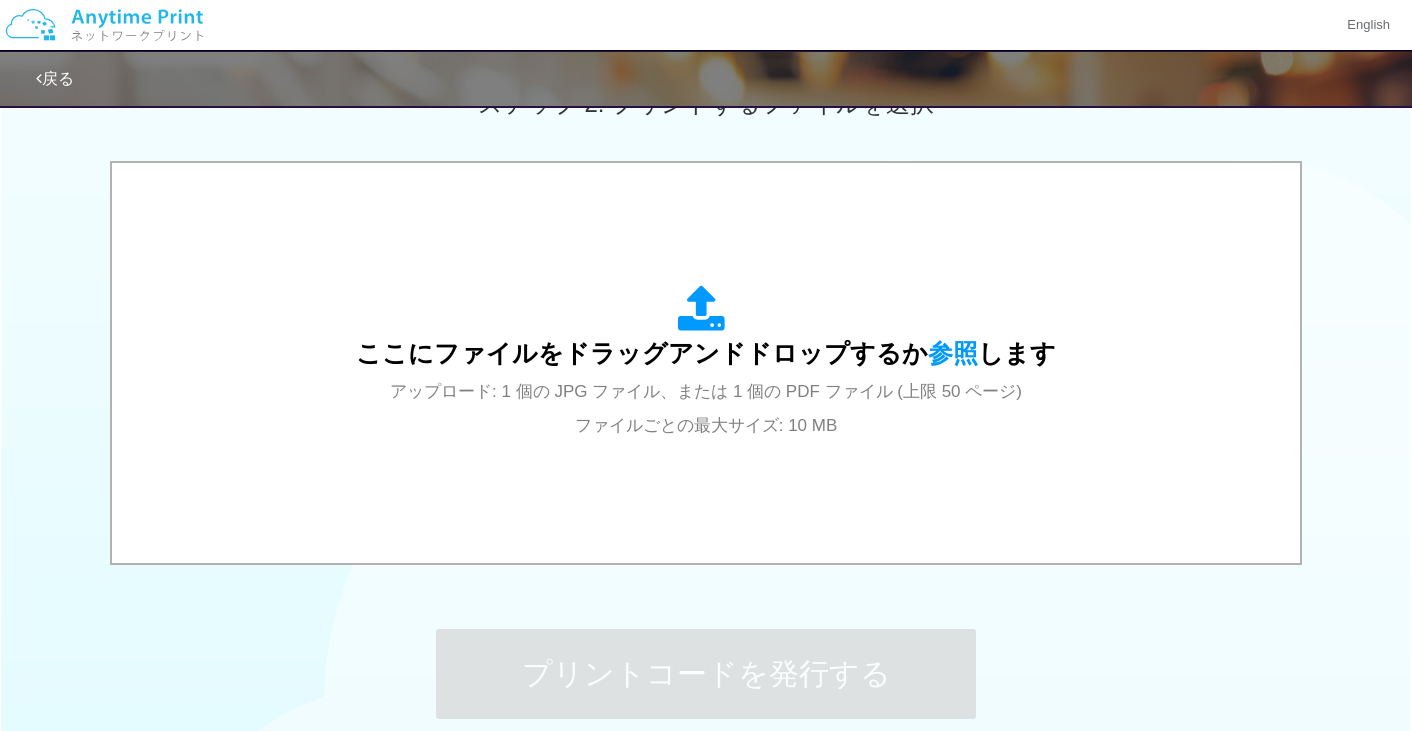 scroll, scrollTop: 588, scrollLeft: 0, axis: vertical 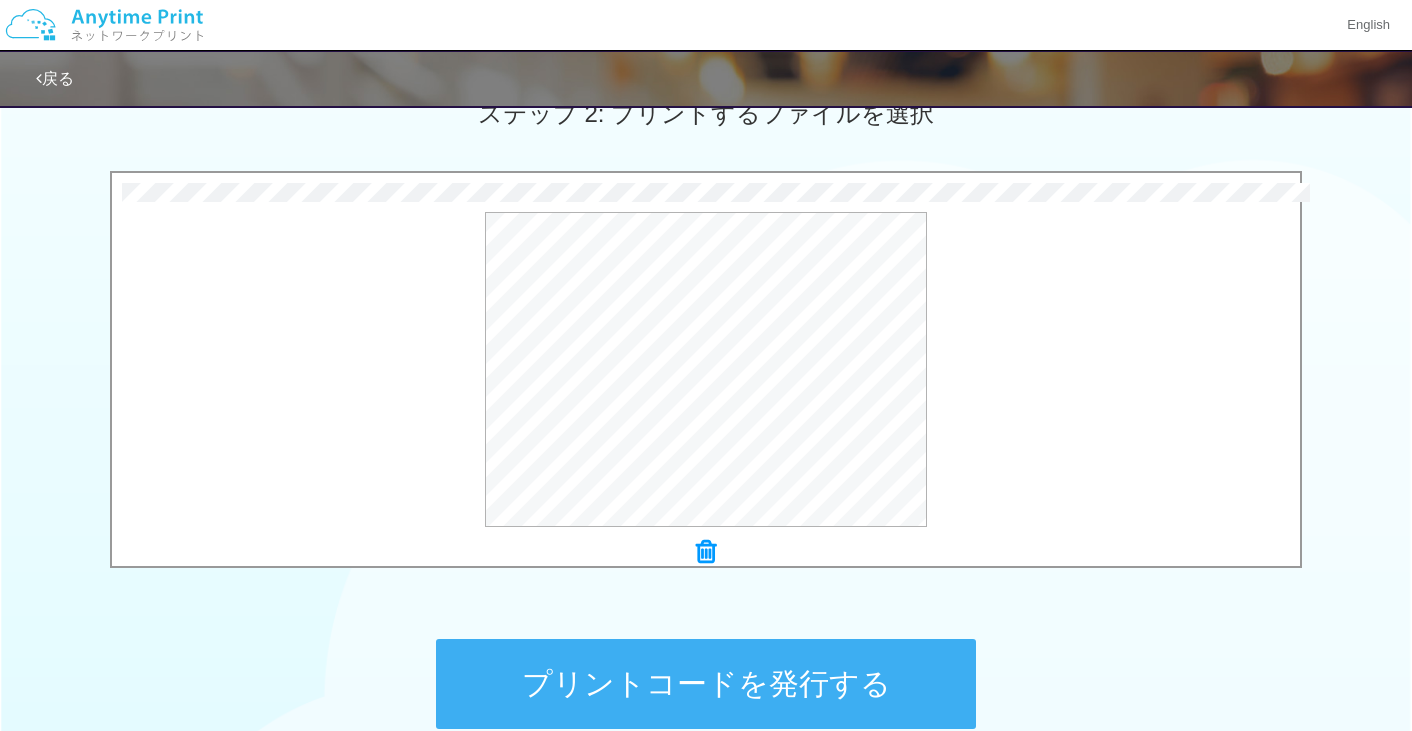 click on "プリントコードを発行する" at bounding box center [706, 684] 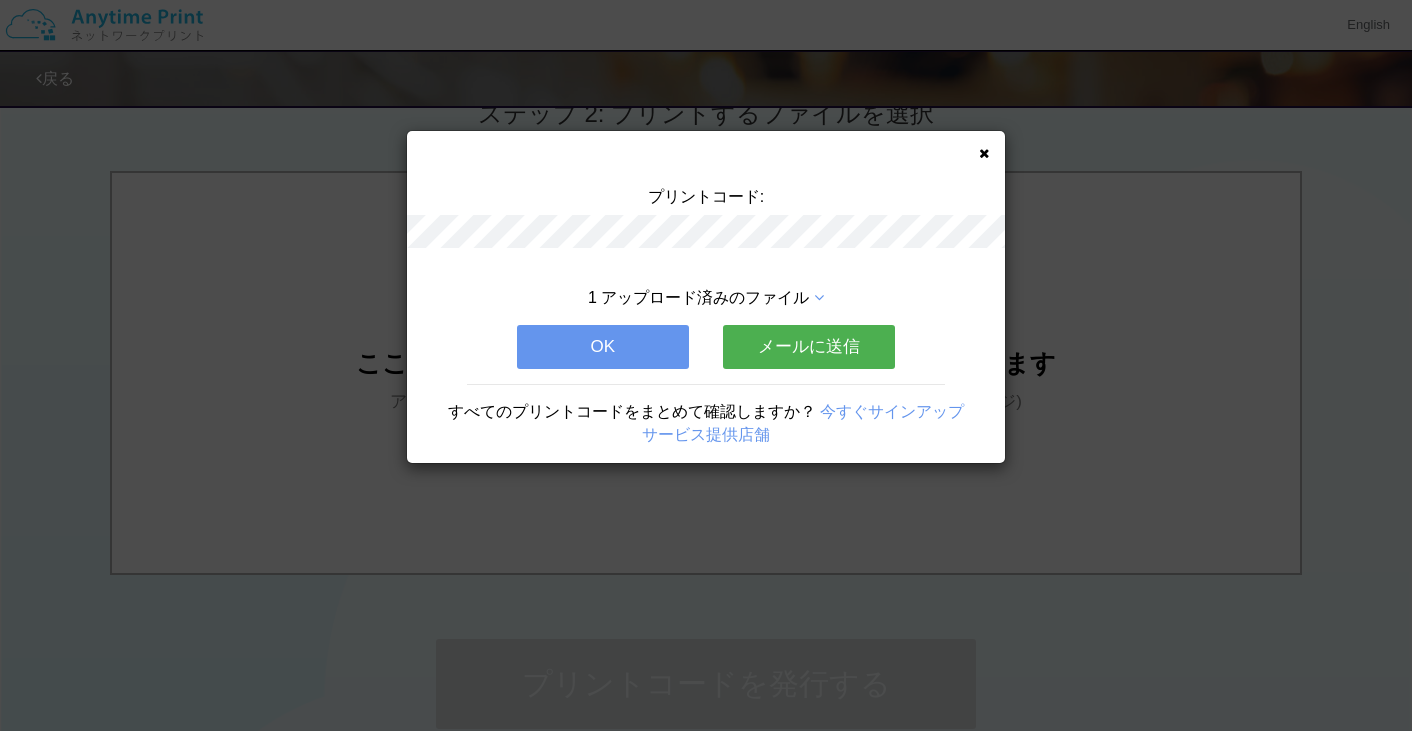 scroll, scrollTop: 0, scrollLeft: 0, axis: both 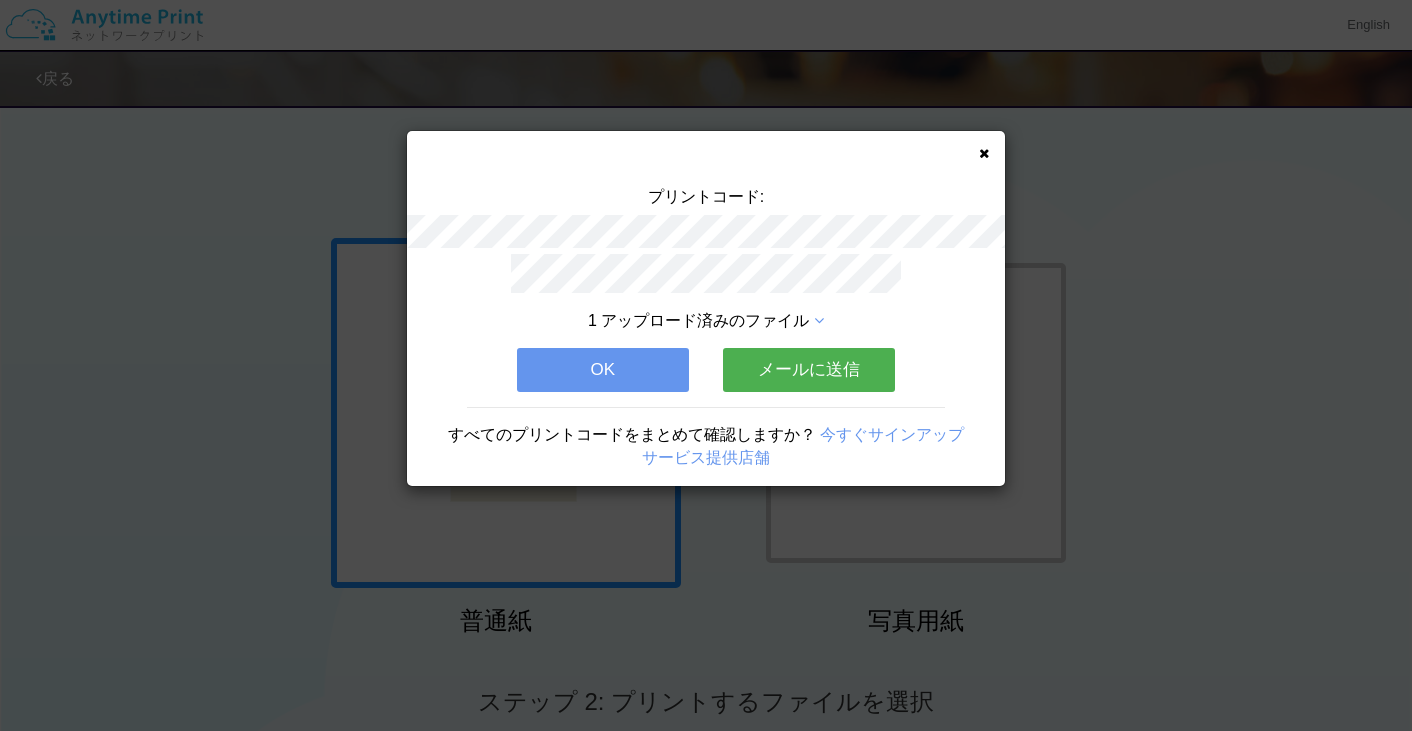 click on "OK" at bounding box center [603, 370] 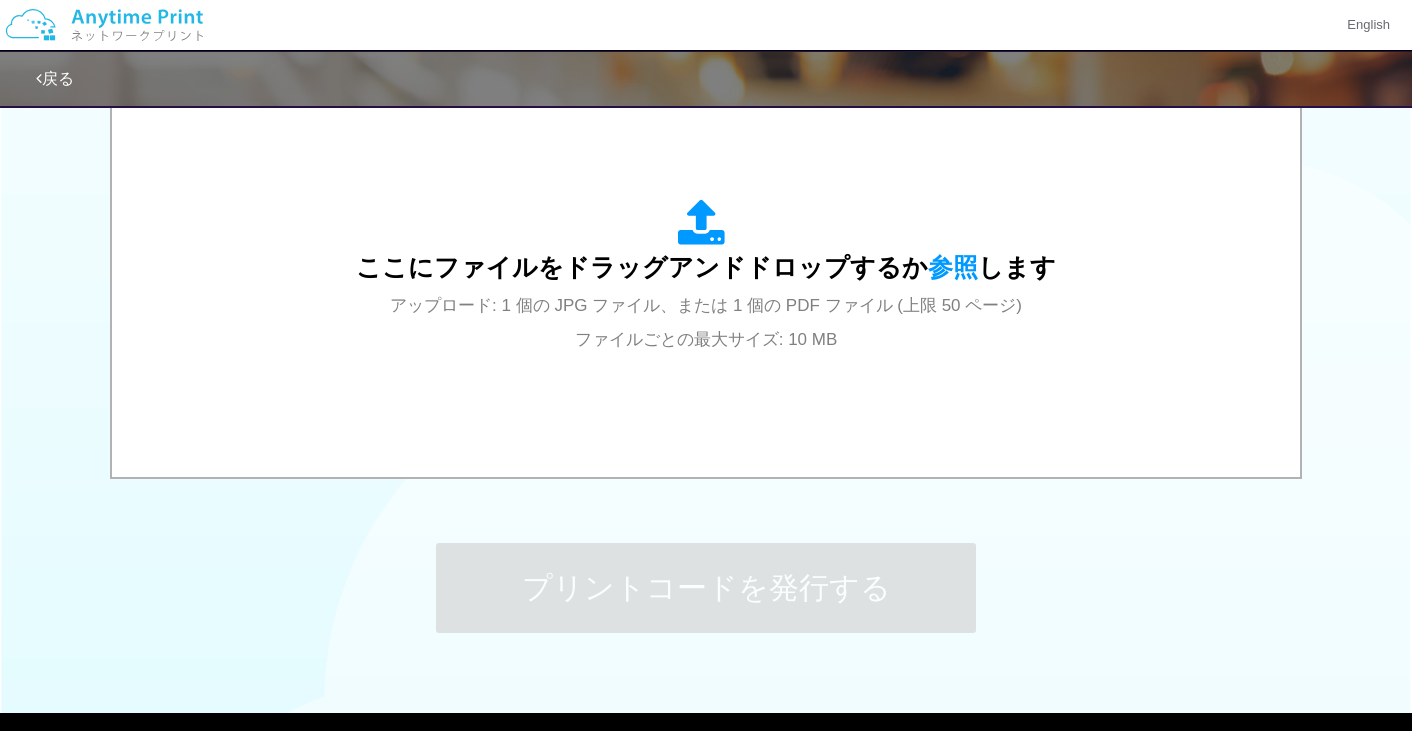 scroll, scrollTop: 729, scrollLeft: 0, axis: vertical 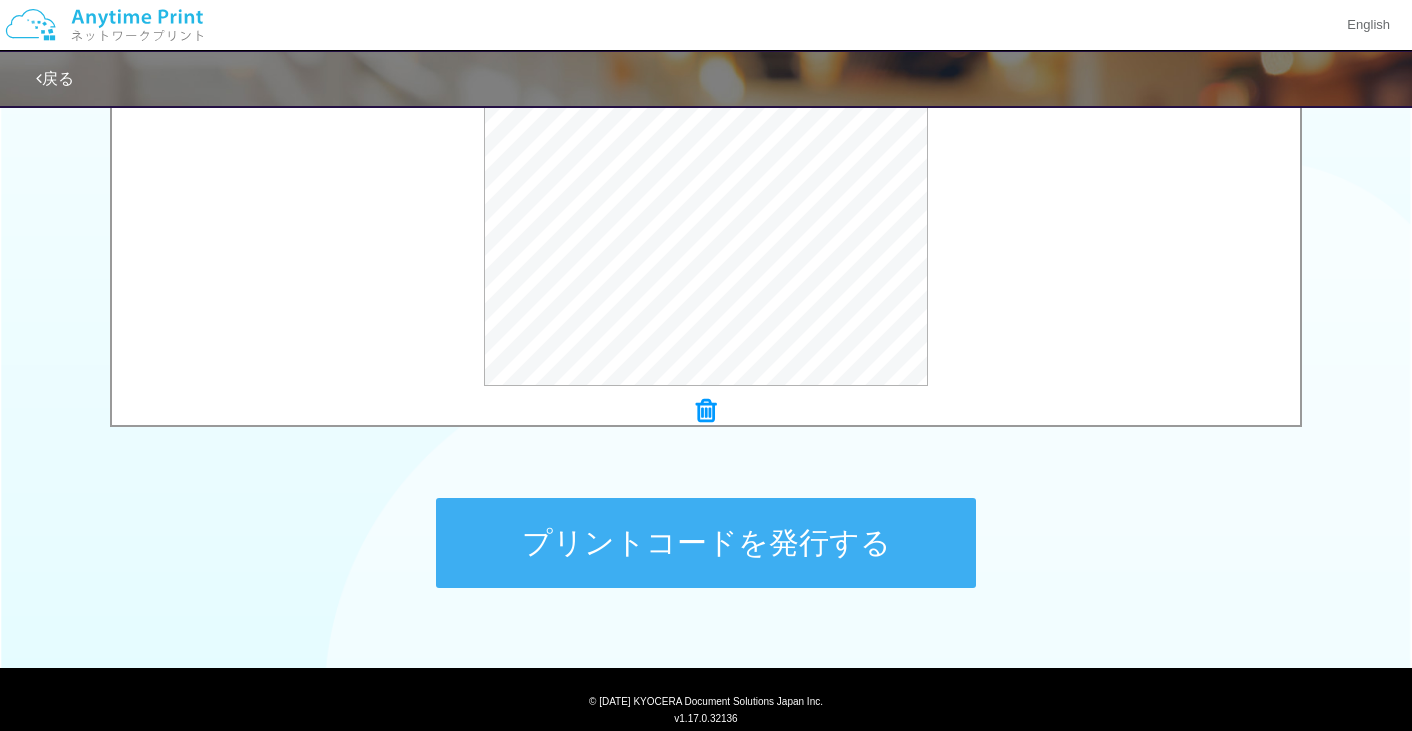 click on "プリントコードを発行する" at bounding box center (706, 543) 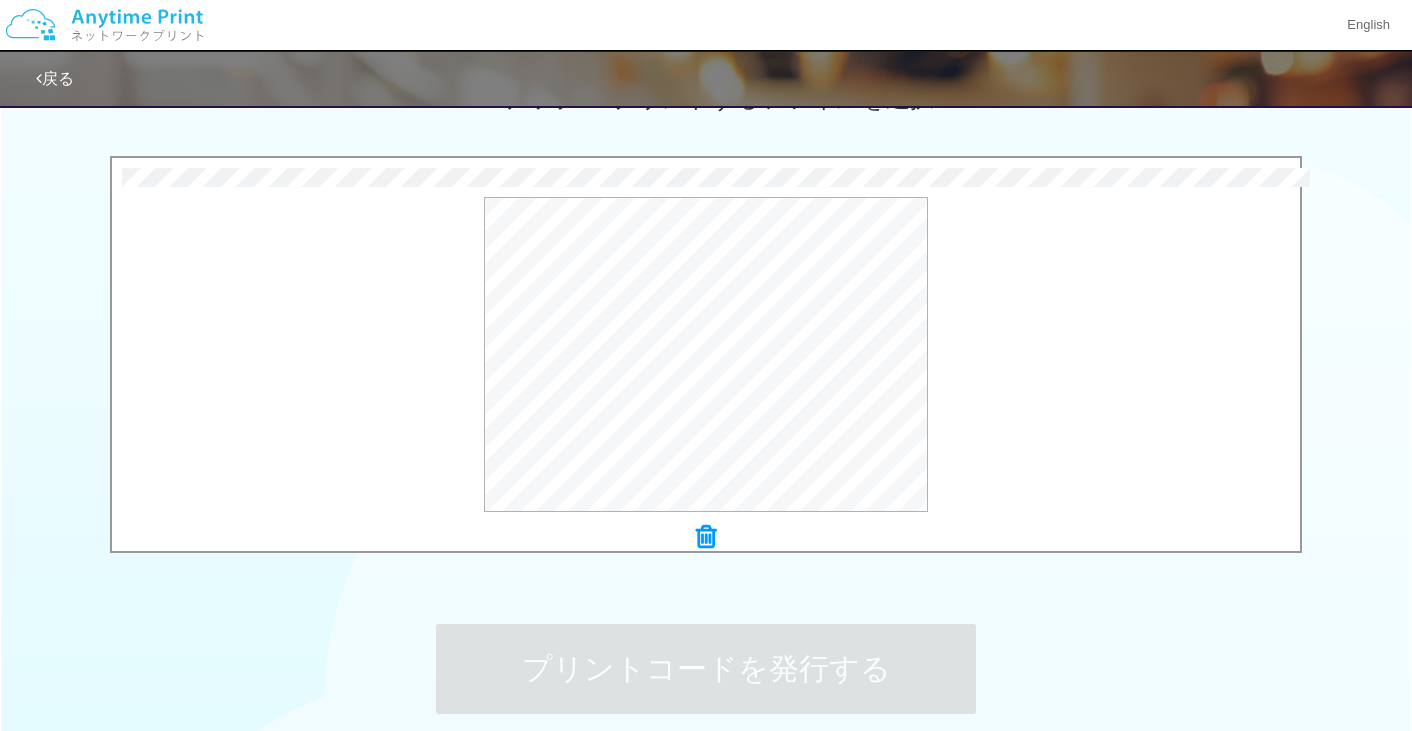 scroll, scrollTop: 790, scrollLeft: 0, axis: vertical 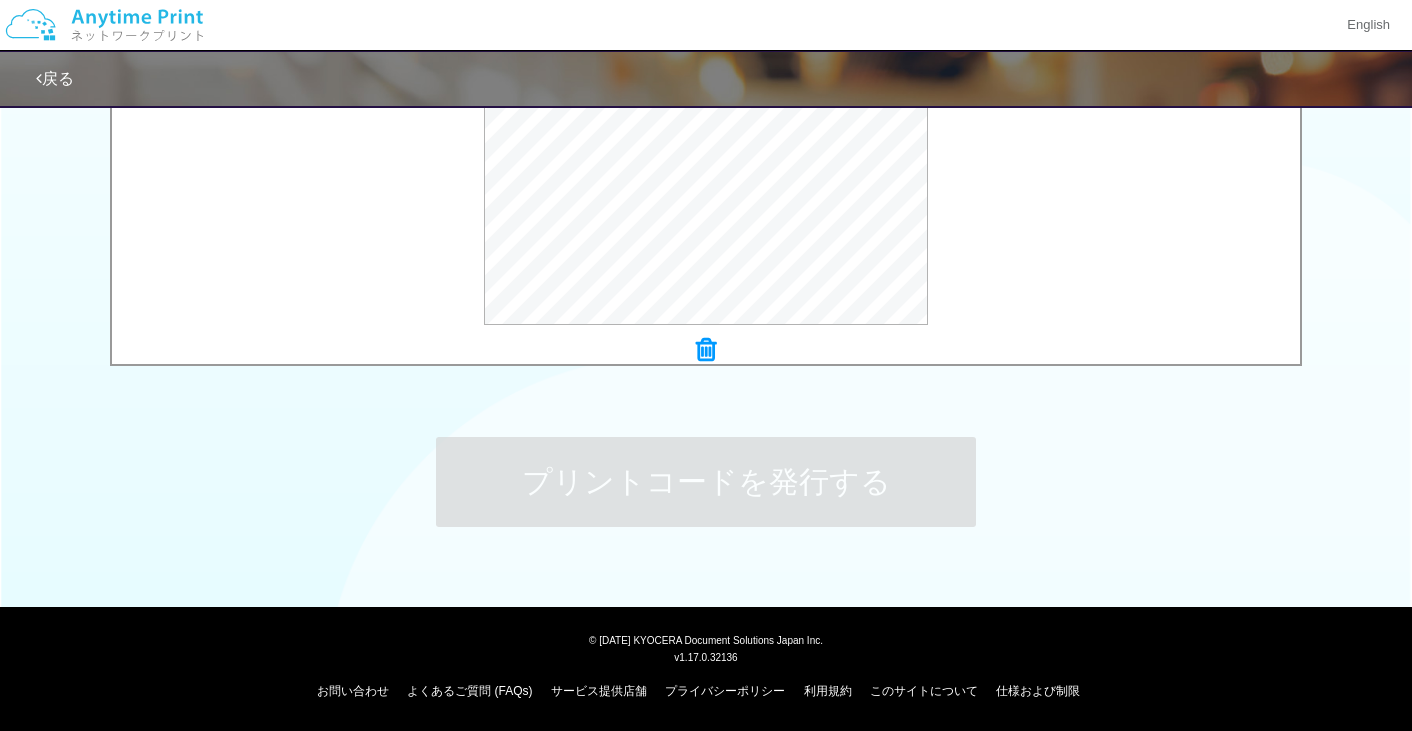 click on "プリントコードを発行する" at bounding box center [706, 482] 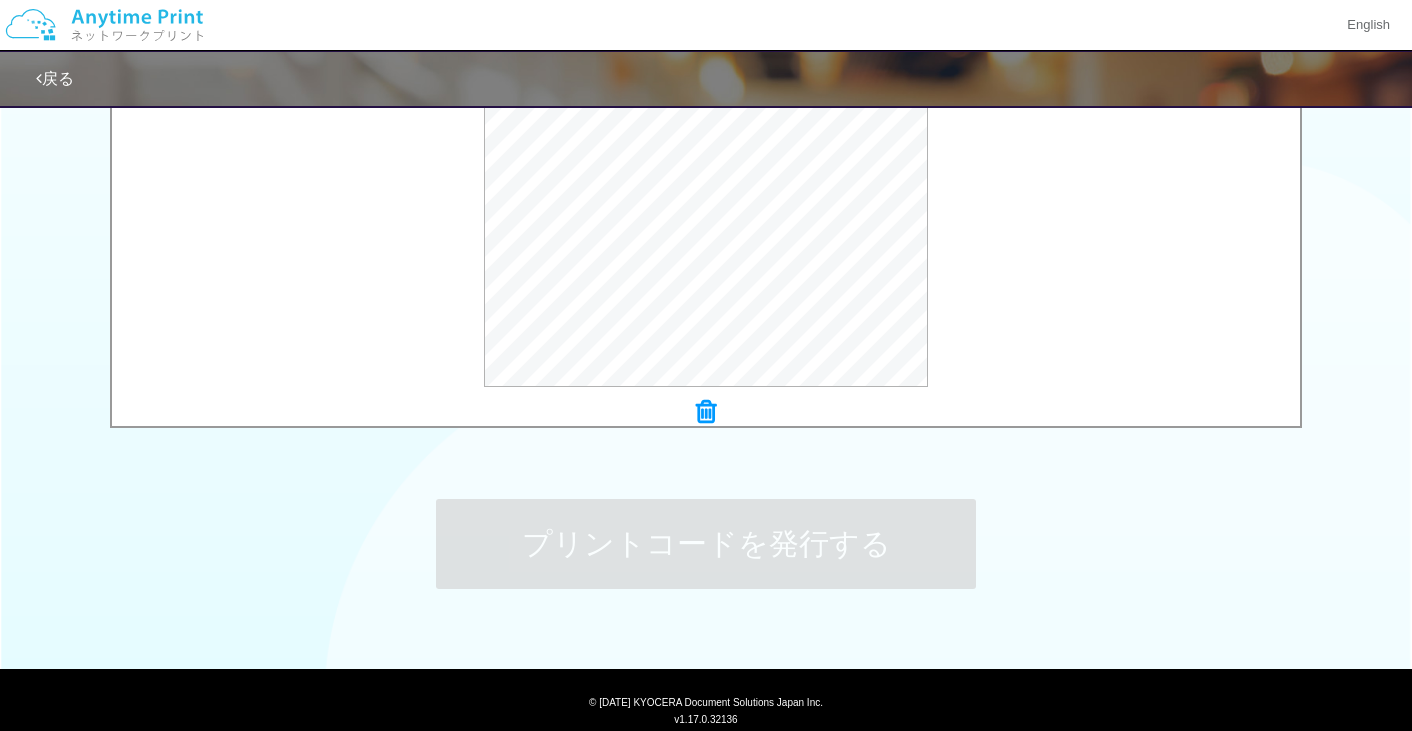 scroll, scrollTop: 601, scrollLeft: 0, axis: vertical 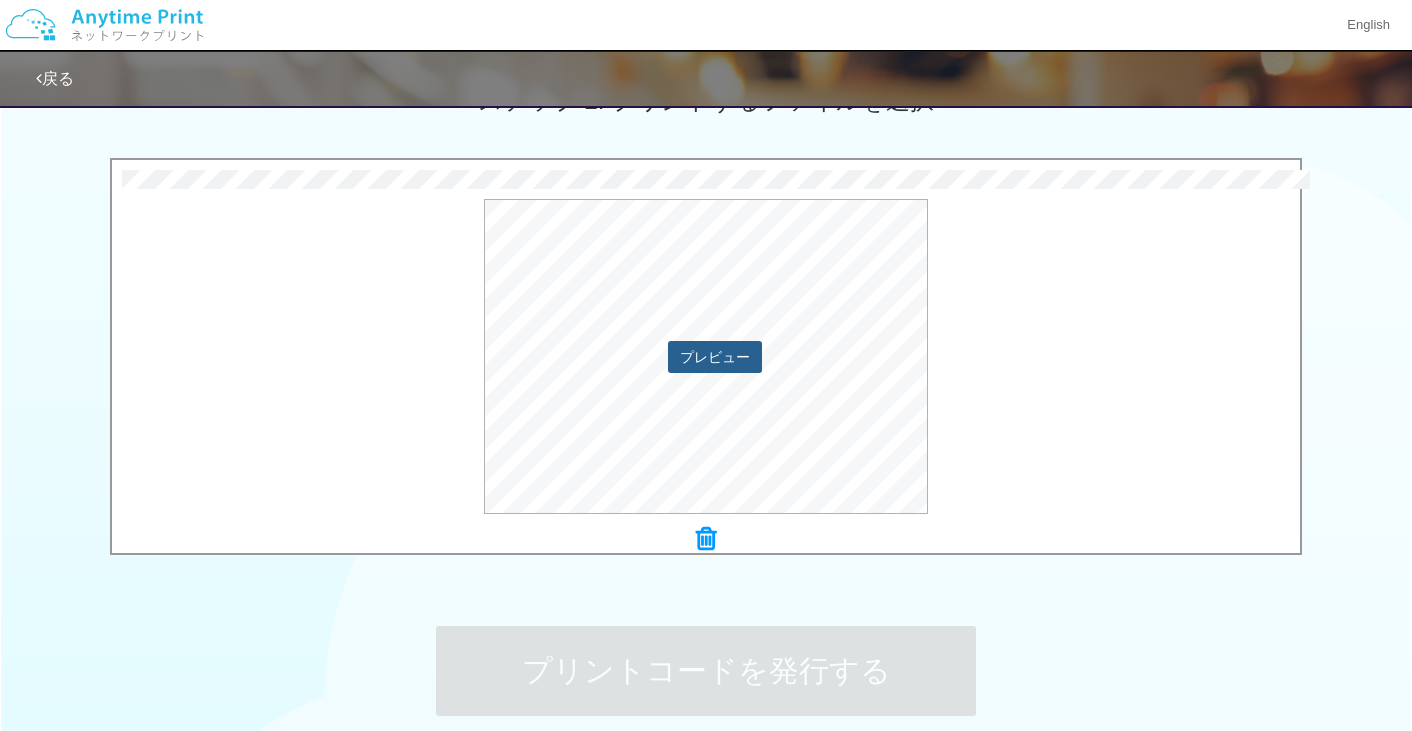 click on "プレビュー" at bounding box center (715, 357) 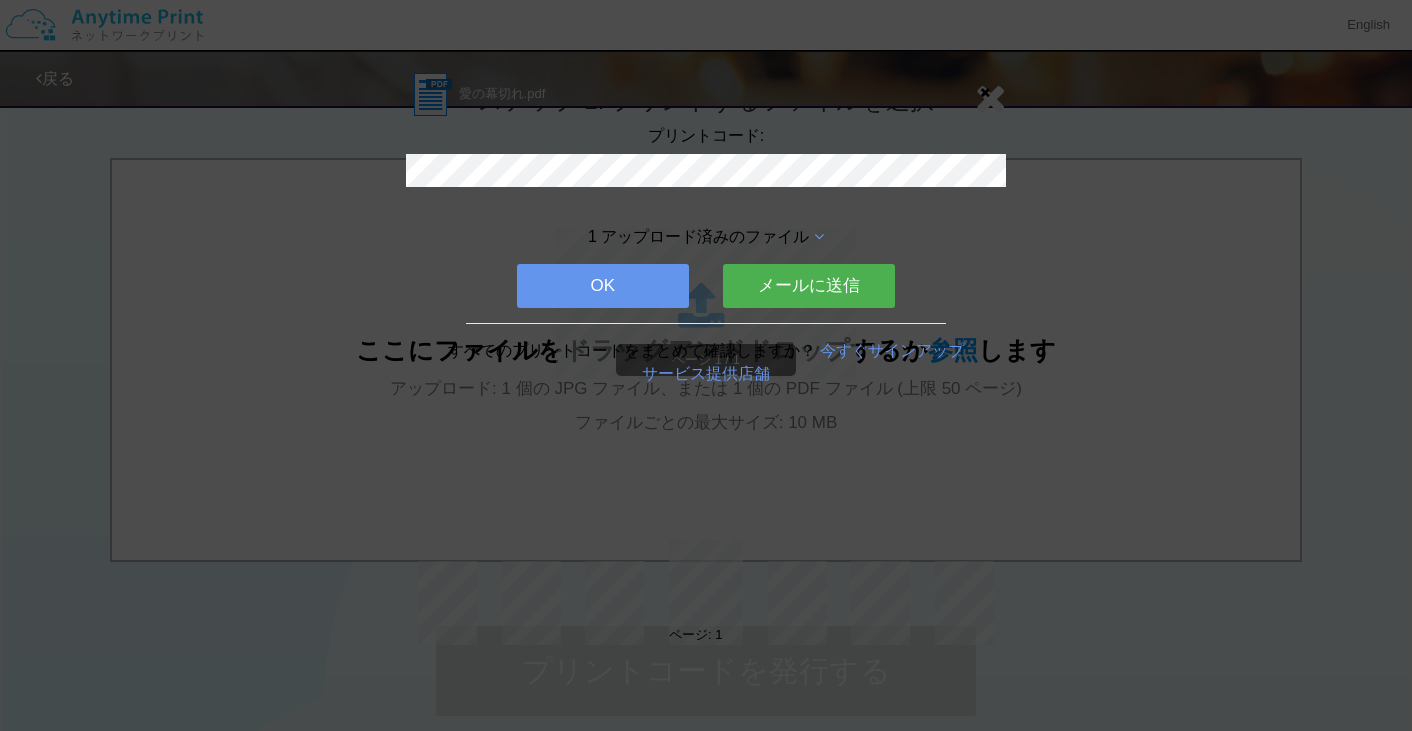 scroll, scrollTop: 0, scrollLeft: 0, axis: both 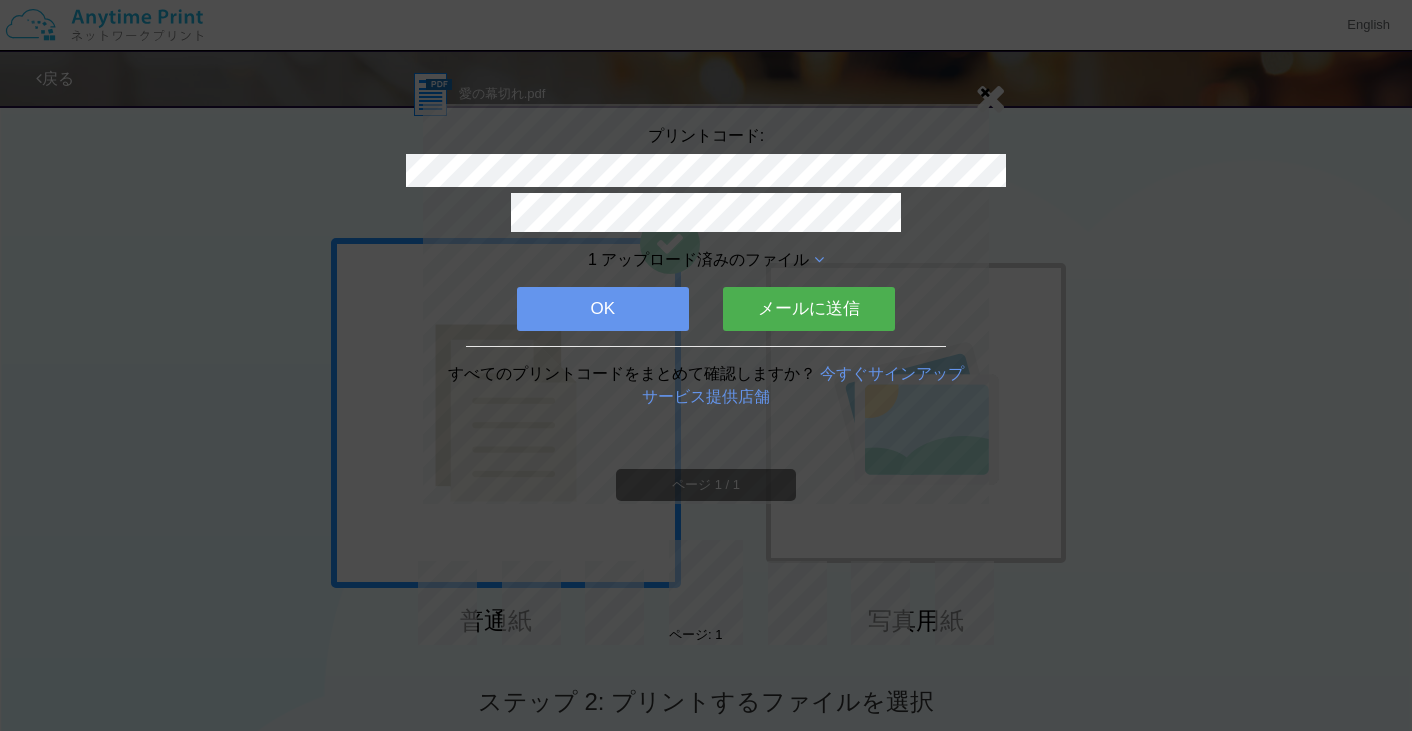 click on "プリントコード:
1 アップロード済みのファイル
OK
メールに送信
すべてのプリントコードをまとめて確認しますか？
今すぐサインアップ
サービス提供店舗" at bounding box center [706, 247] 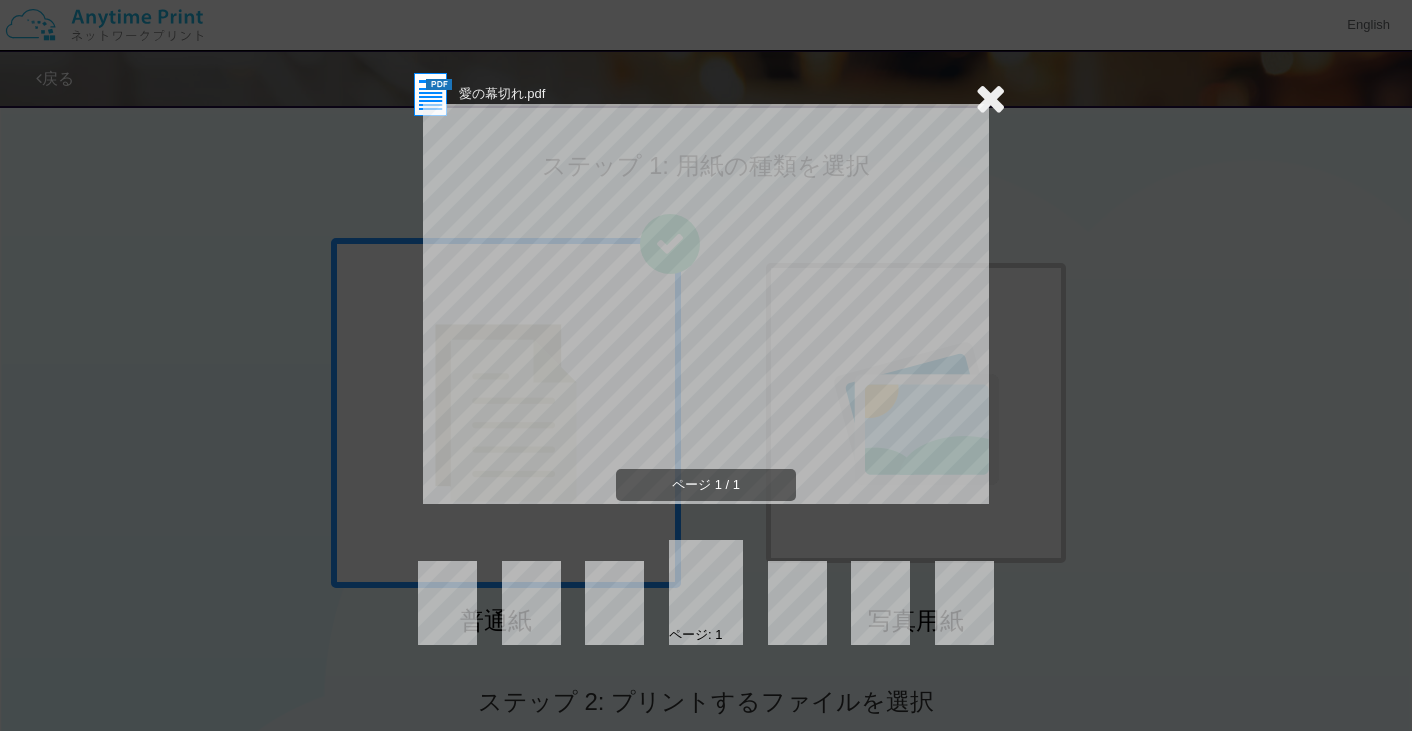 click at bounding box center (990, 98) 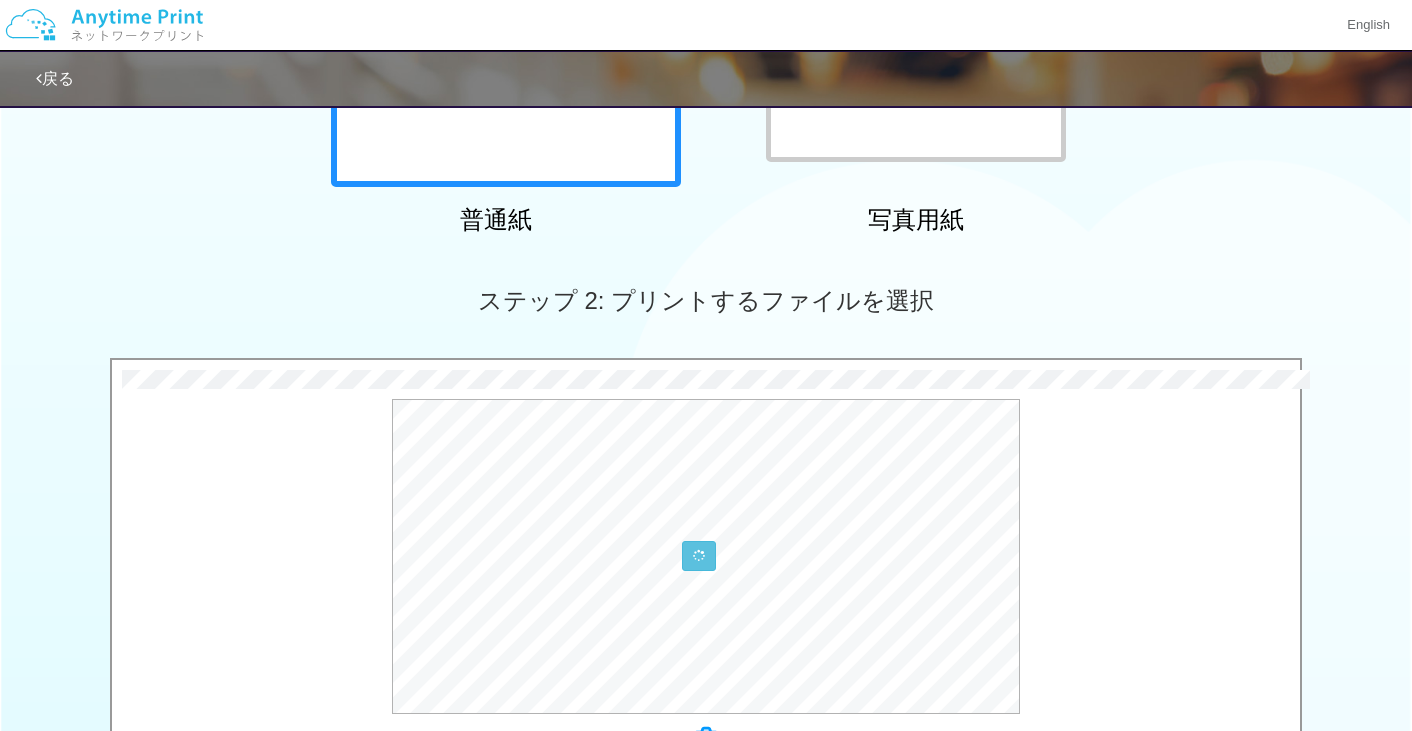 scroll, scrollTop: 434, scrollLeft: 0, axis: vertical 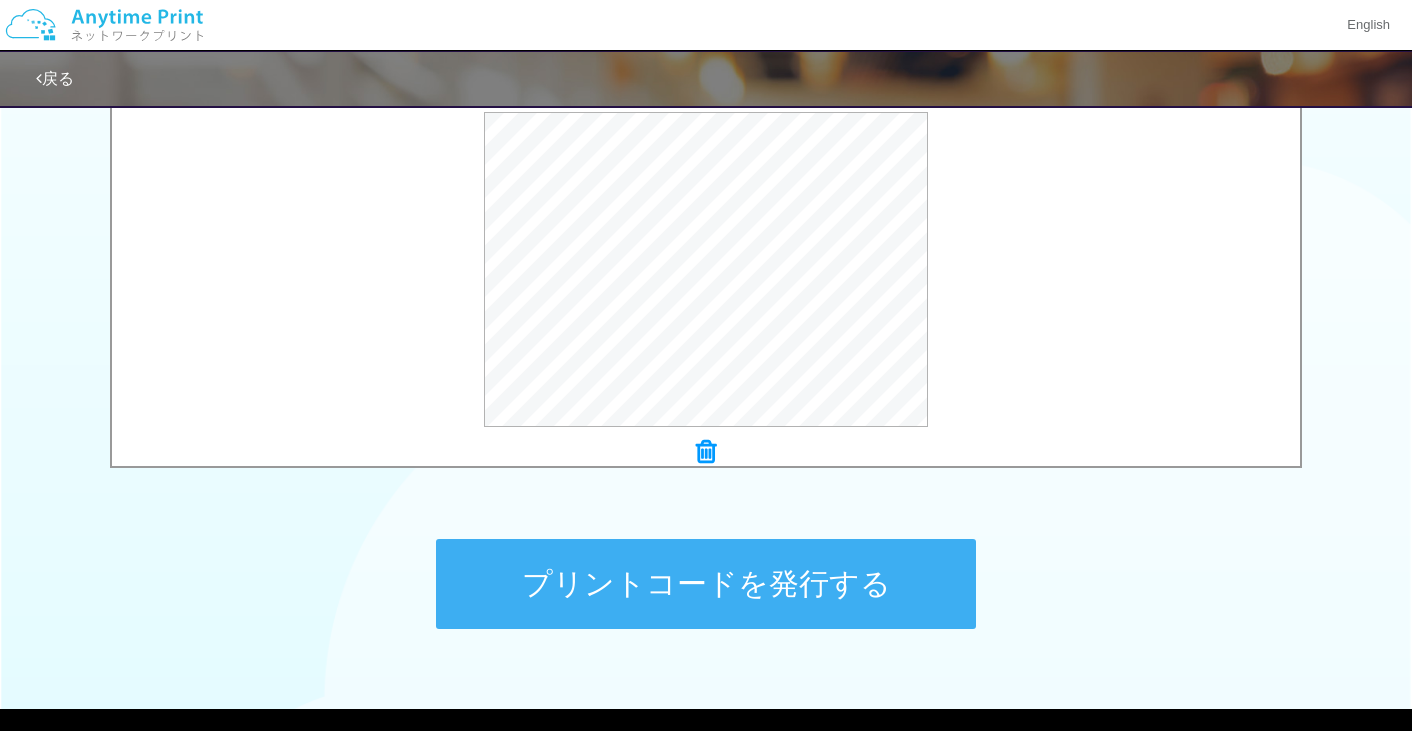 click on "プリントコードを発行する" at bounding box center (706, 584) 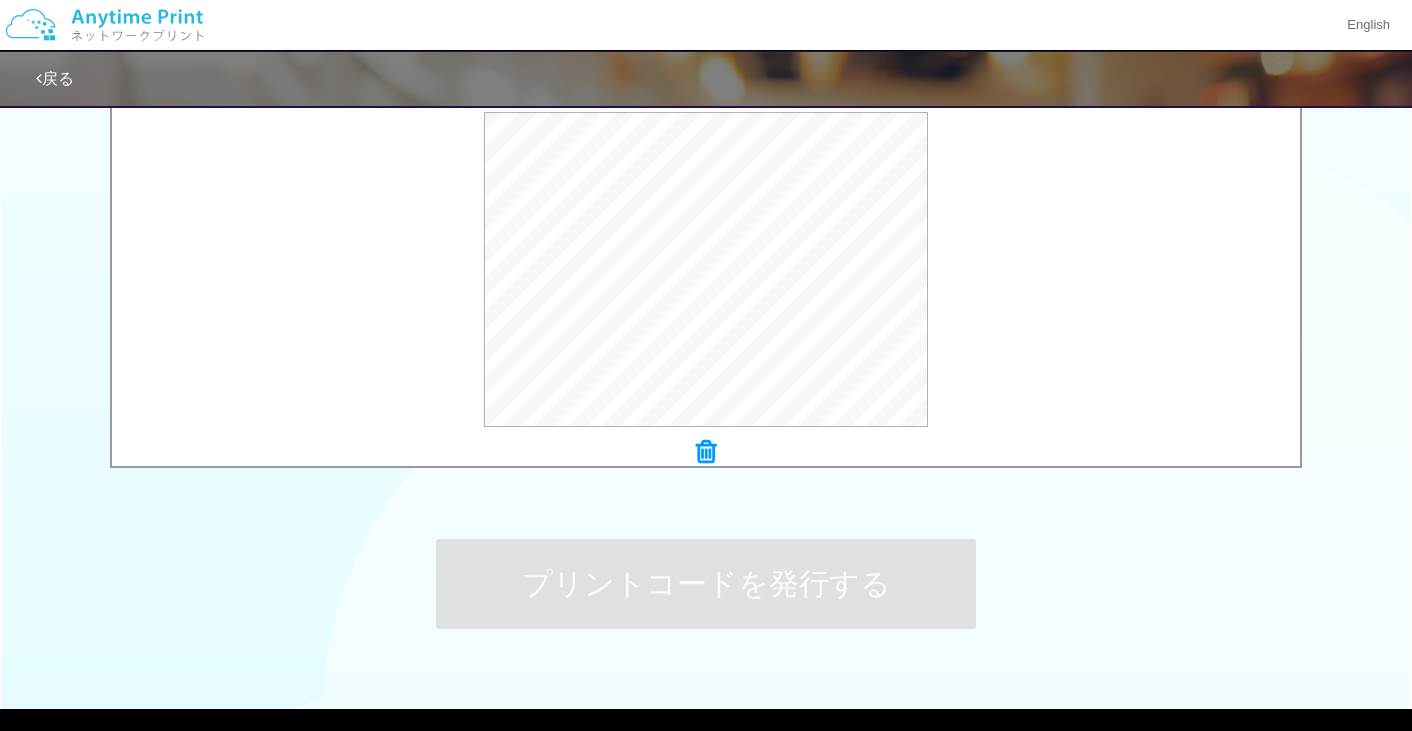 scroll, scrollTop: 0, scrollLeft: 0, axis: both 